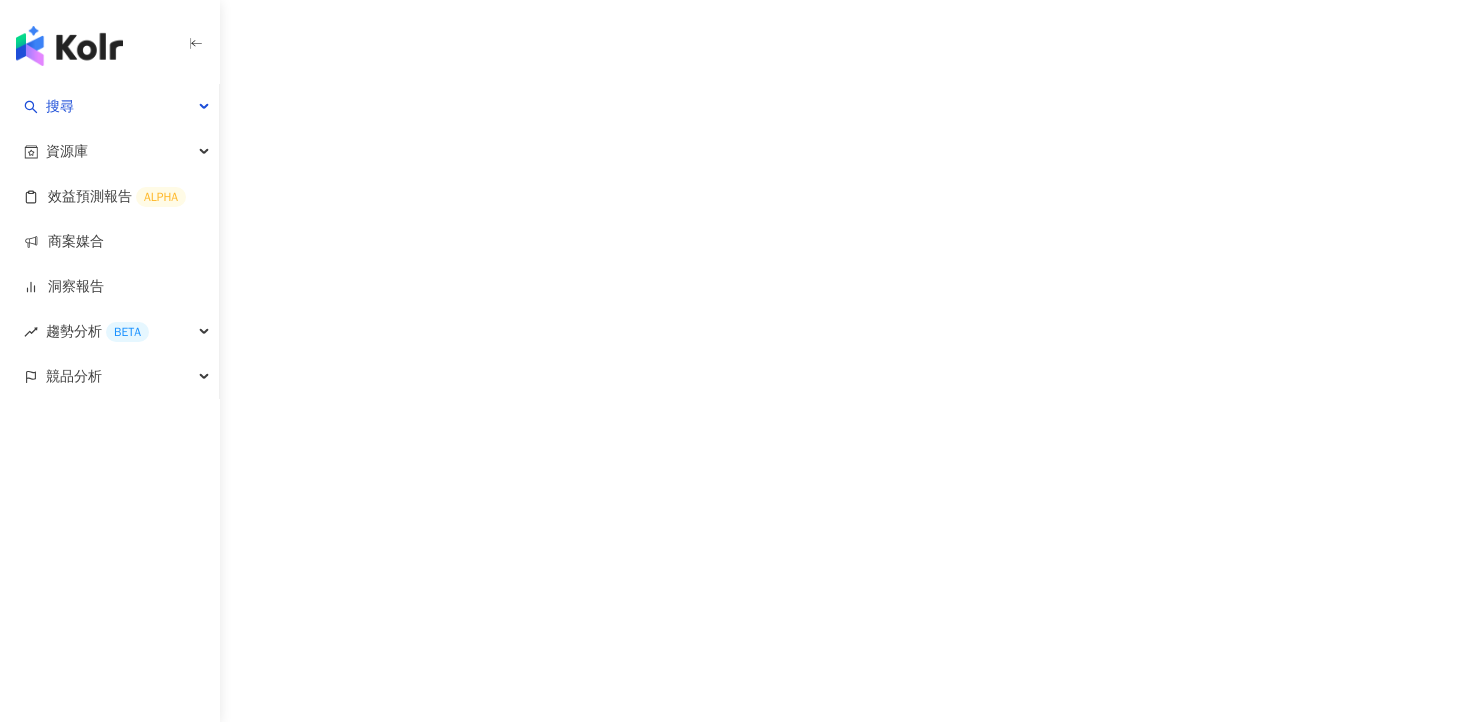 scroll, scrollTop: 0, scrollLeft: 0, axis: both 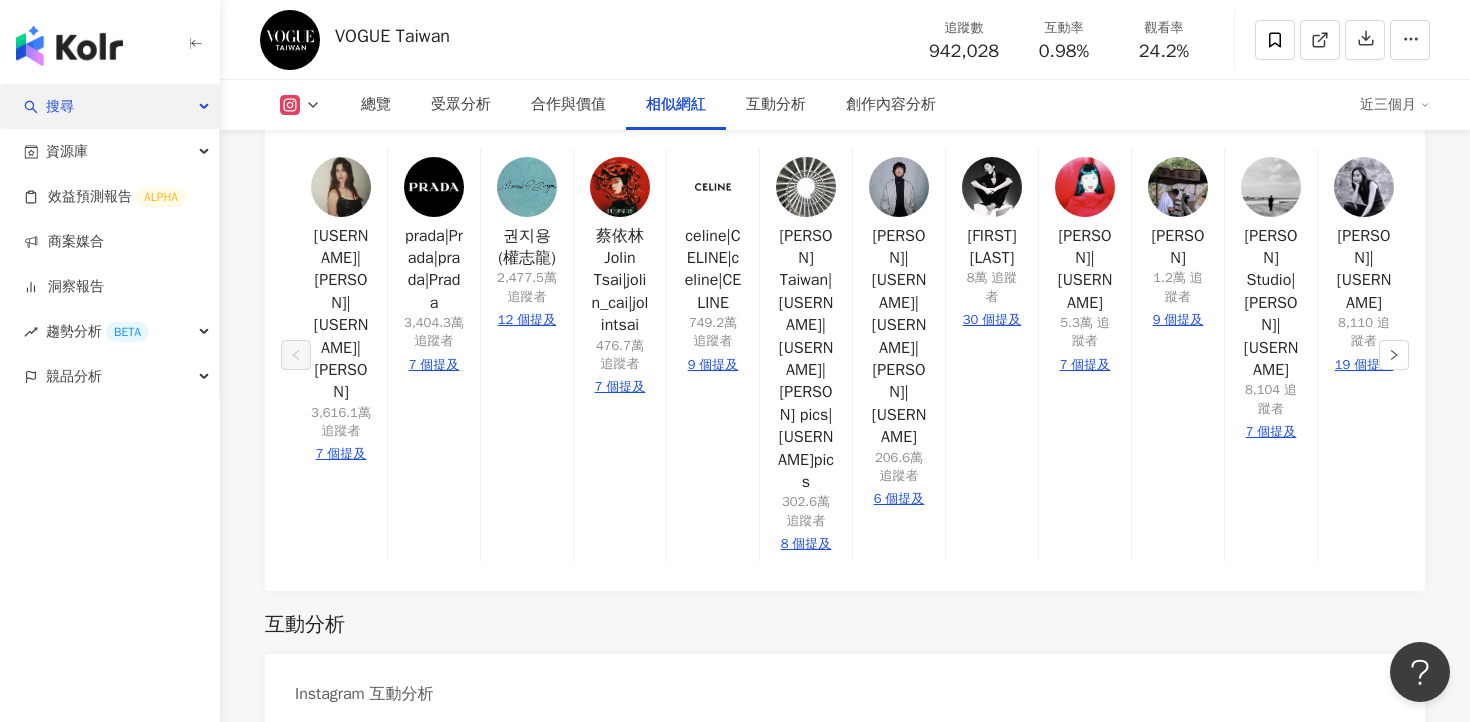 click on "搜尋" at bounding box center [109, 106] 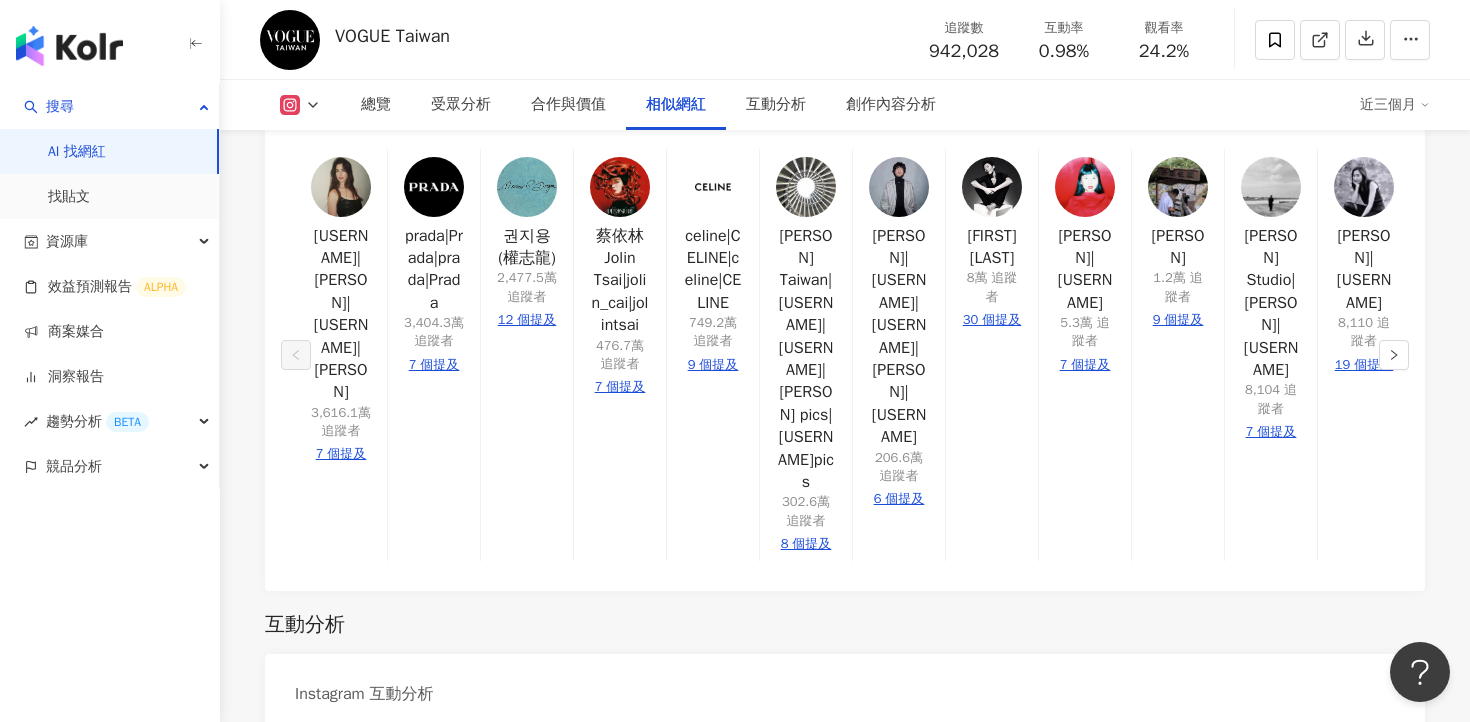 click on "AI 找網紅" at bounding box center [77, 152] 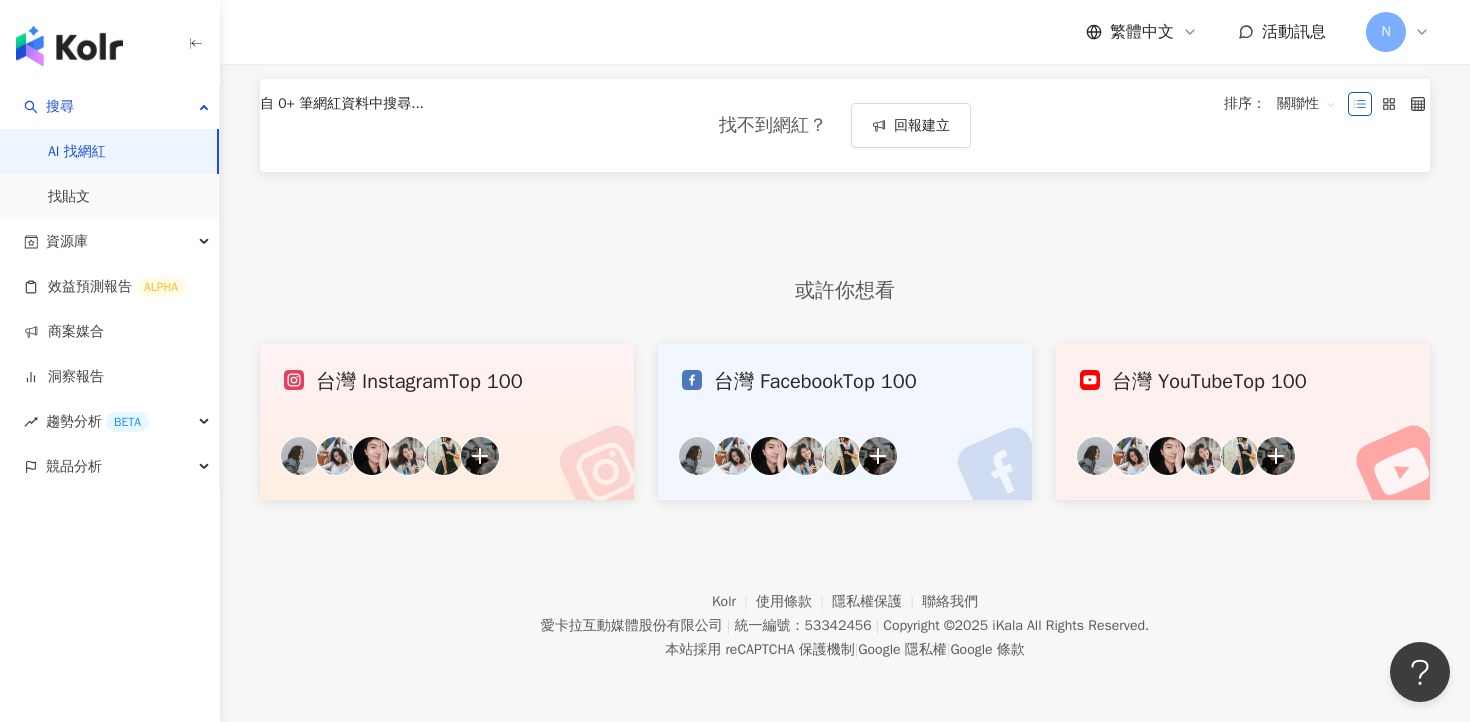 scroll, scrollTop: 0, scrollLeft: 0, axis: both 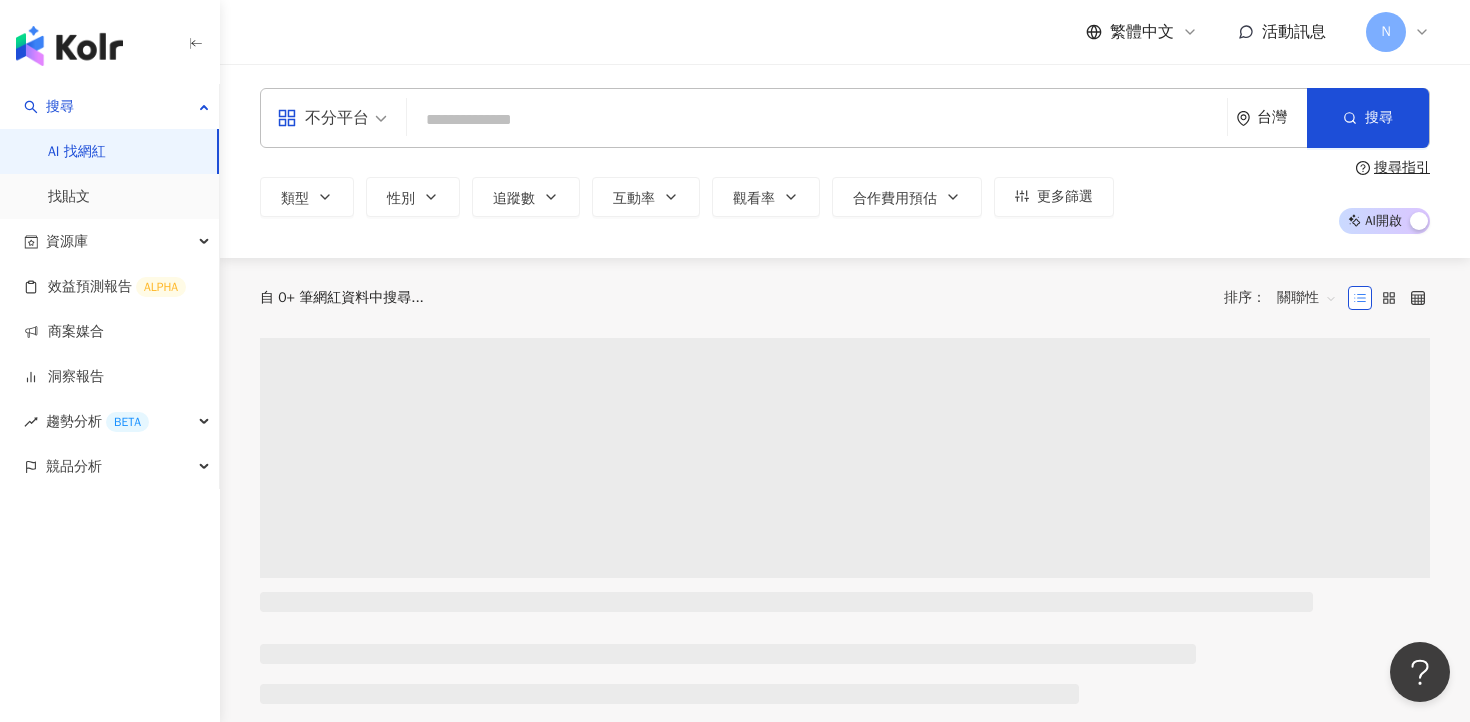 click at bounding box center [817, 120] 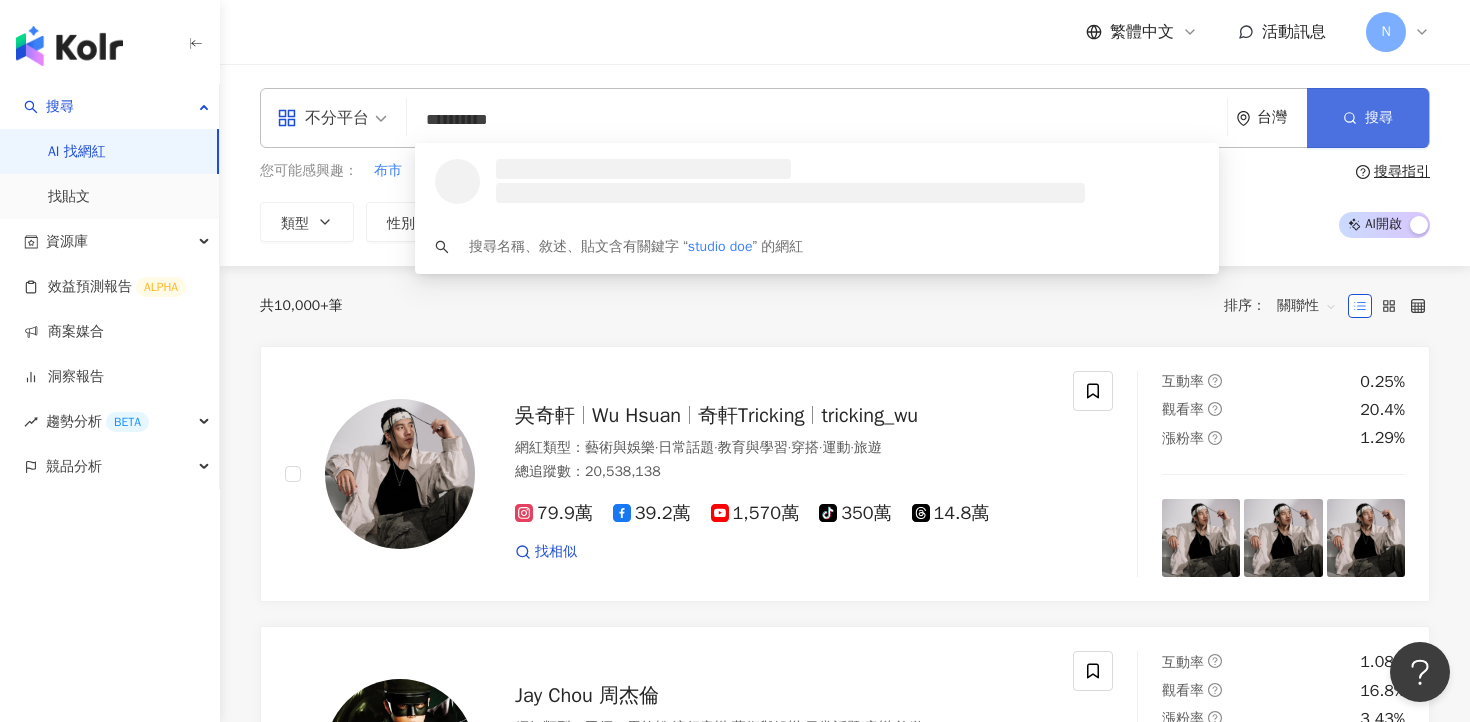 type on "**********" 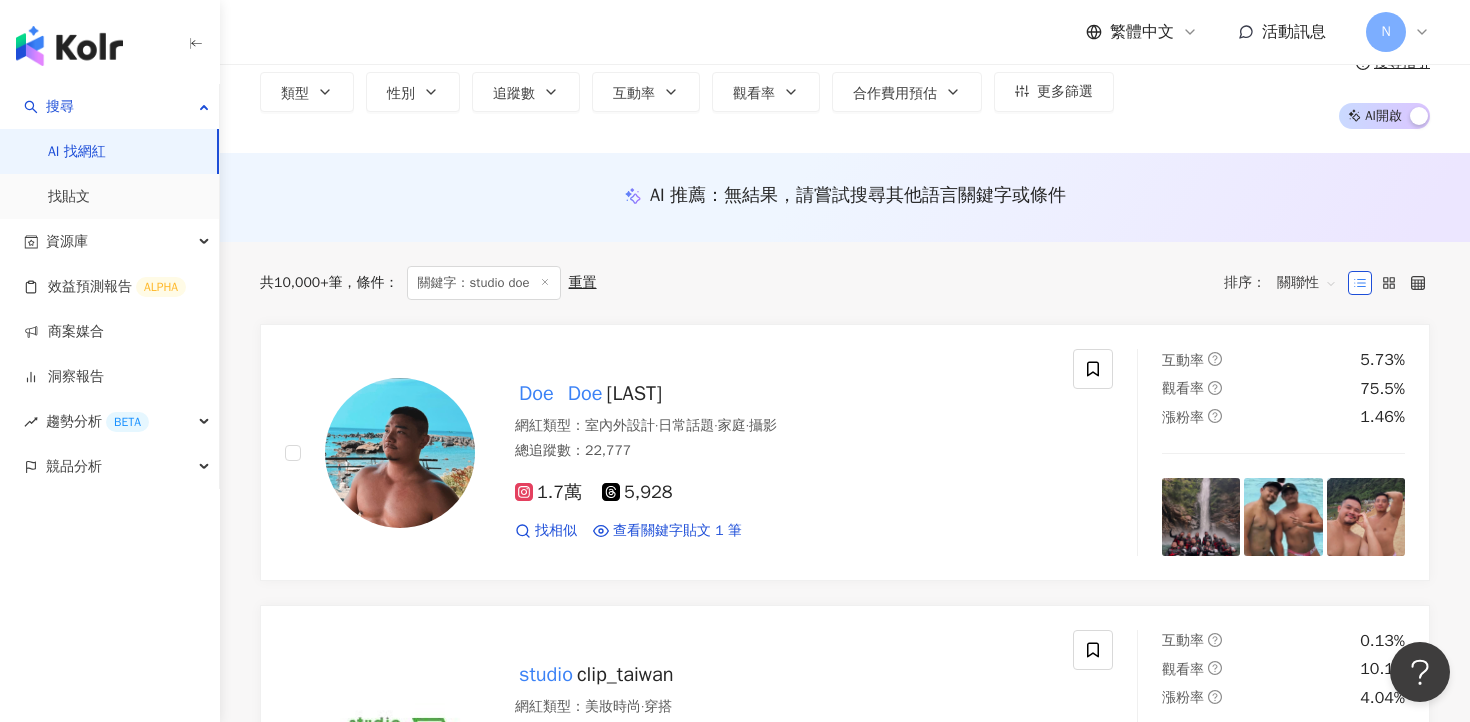 scroll, scrollTop: 0, scrollLeft: 0, axis: both 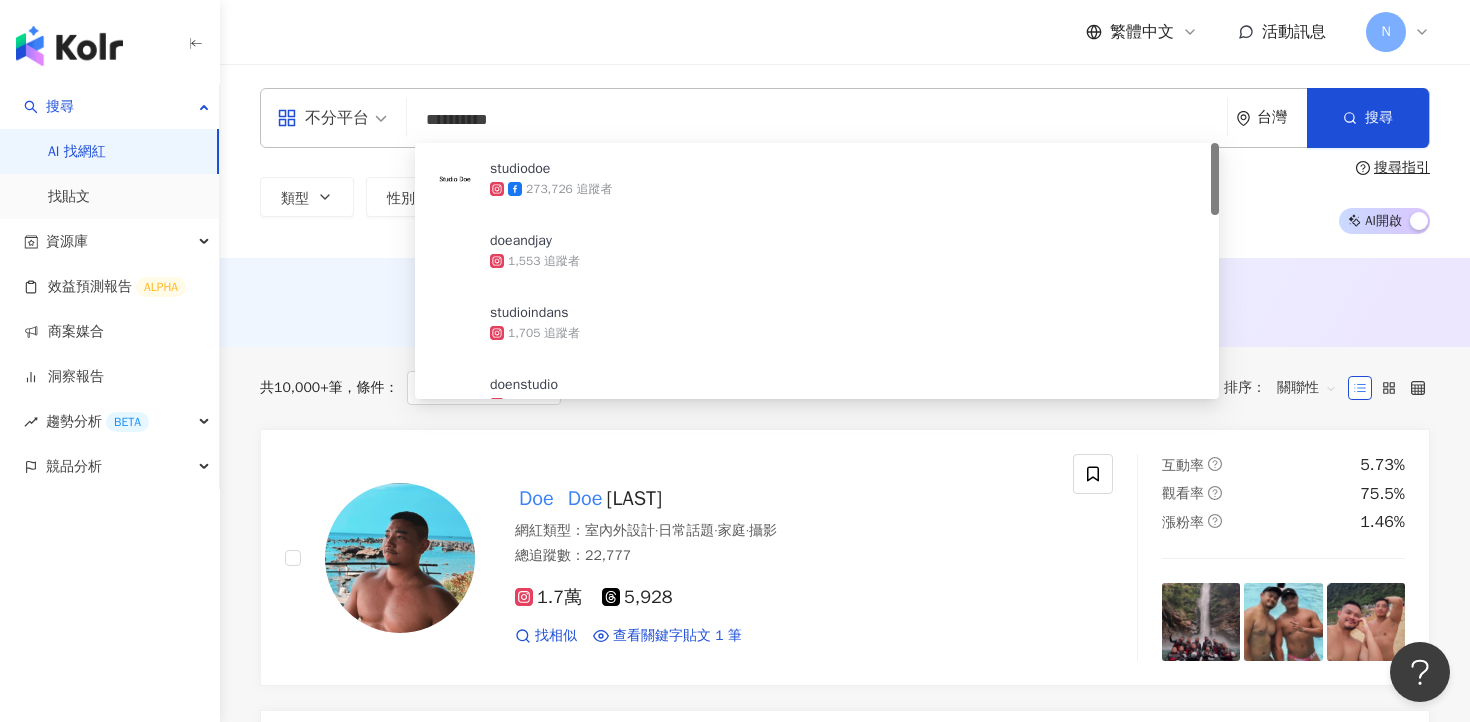 drag, startPoint x: 530, startPoint y: 128, endPoint x: 477, endPoint y: 121, distance: 53.460266 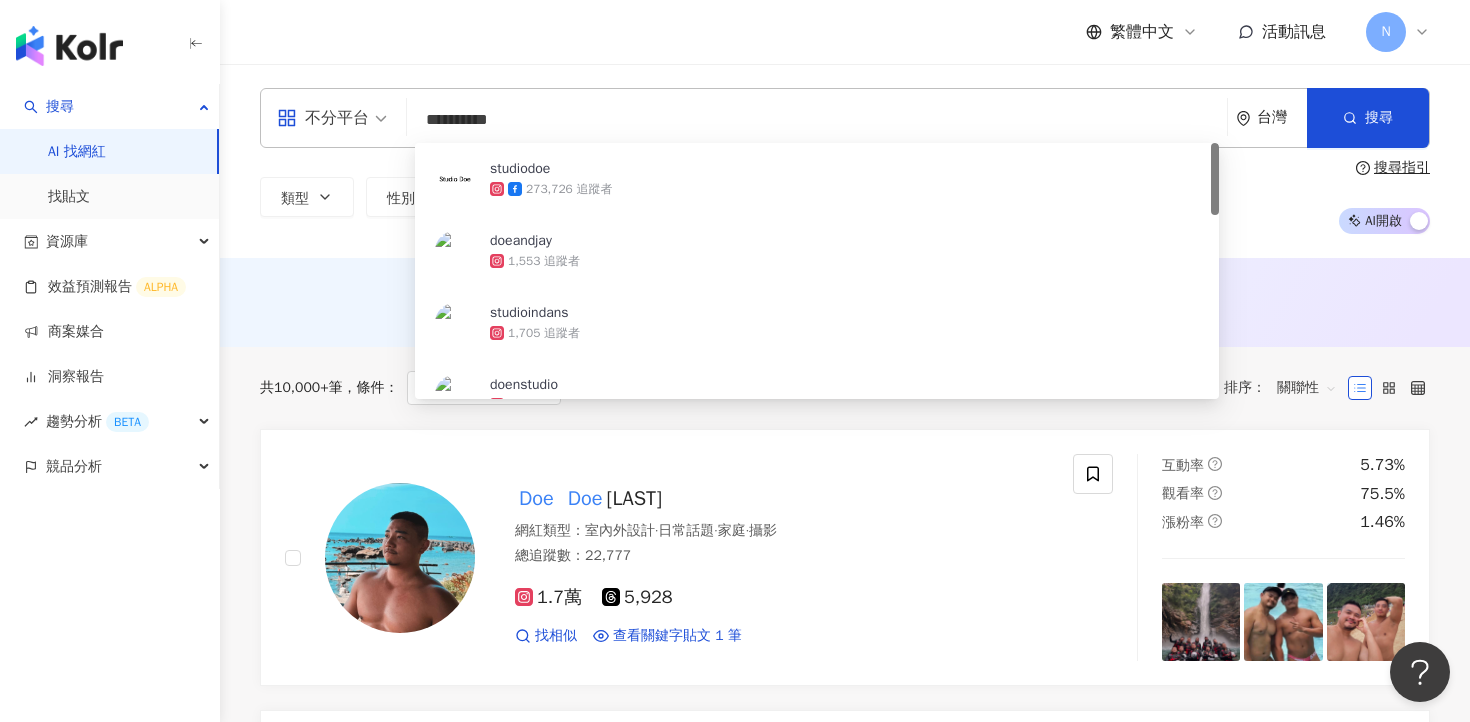 click on "**********" at bounding box center (817, 120) 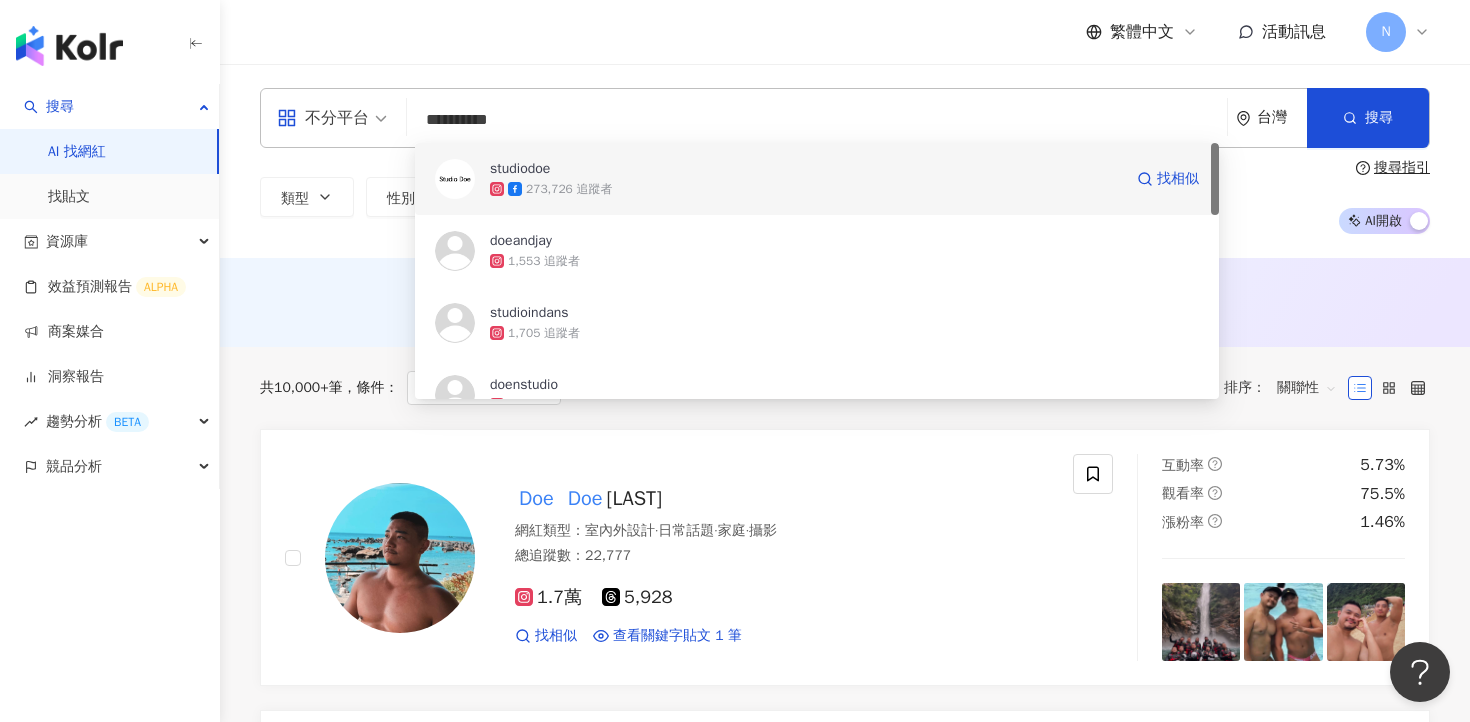 click on "studiodoe 273,726   追蹤者 找相似" at bounding box center (817, 179) 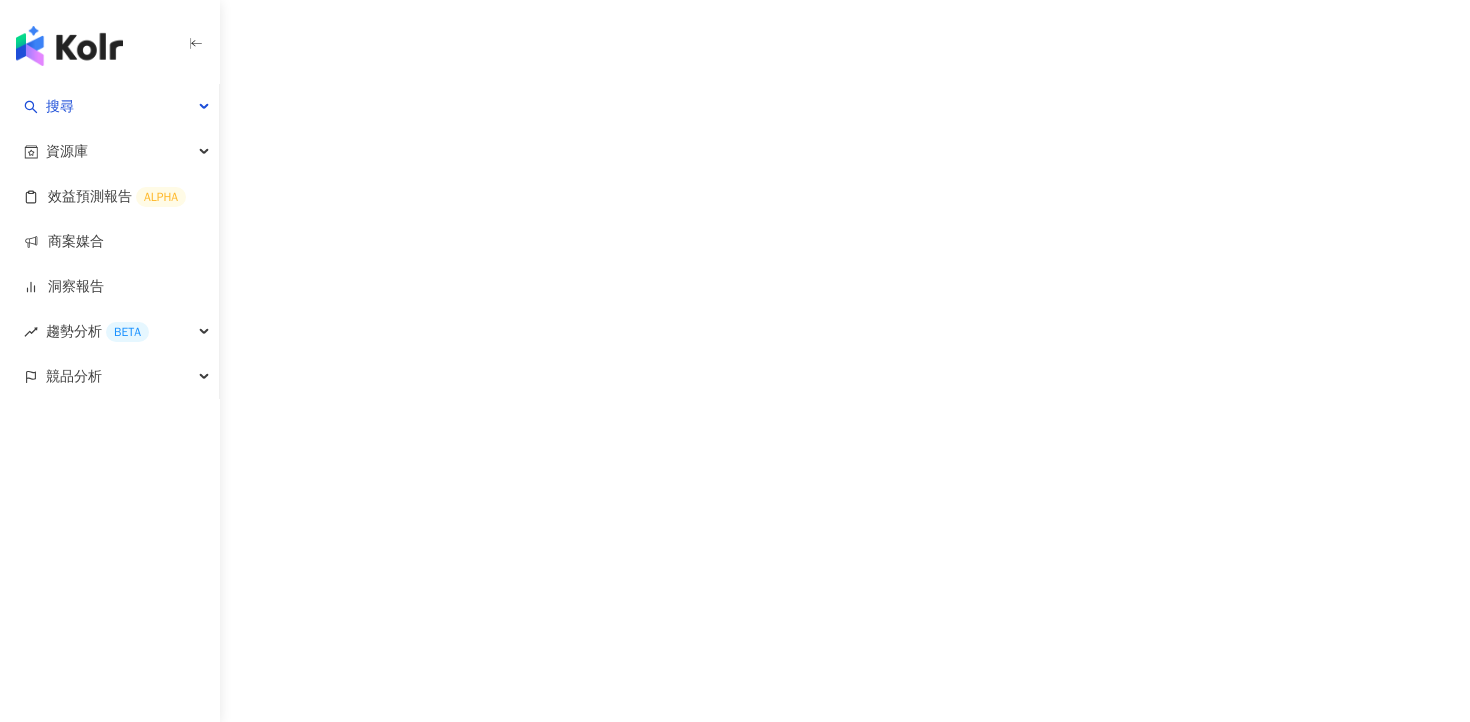 scroll, scrollTop: 0, scrollLeft: 0, axis: both 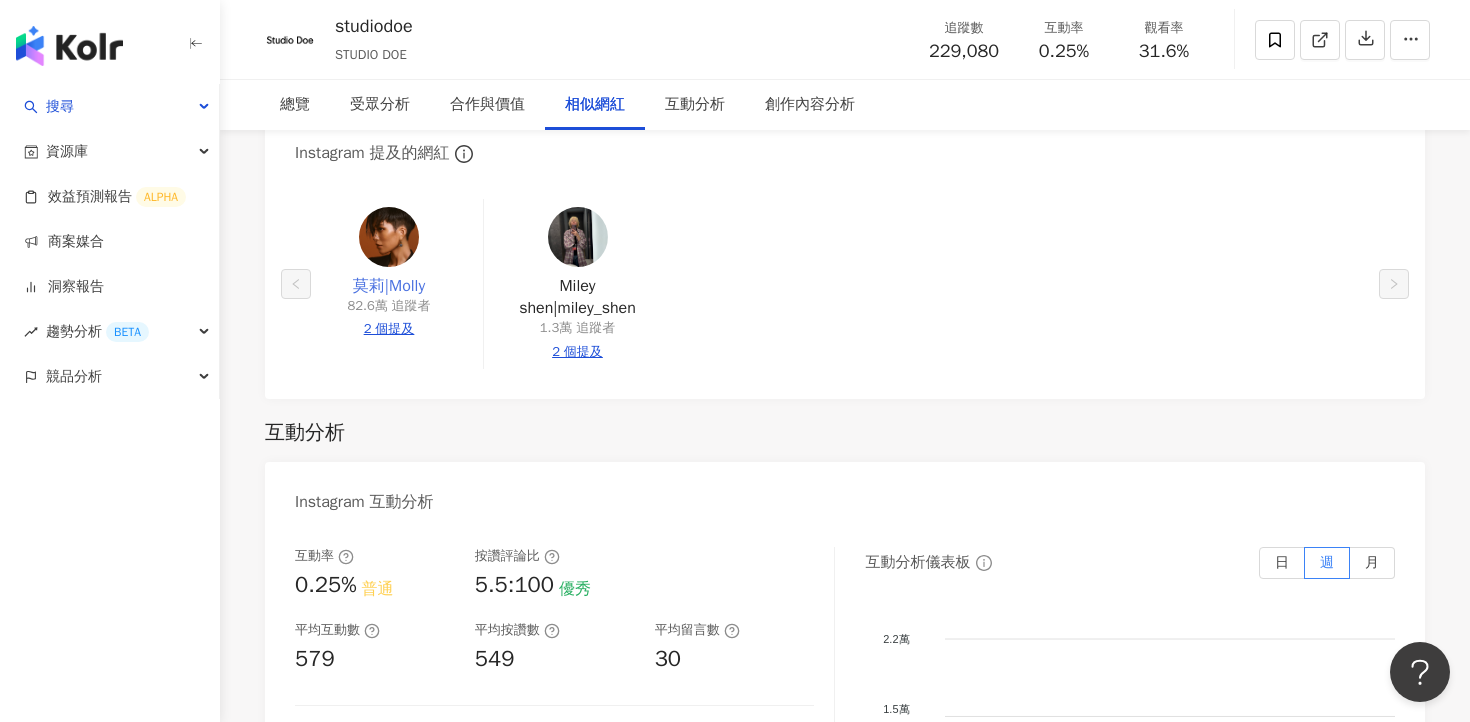 click on "莫莉|Molly" at bounding box center (389, 286) 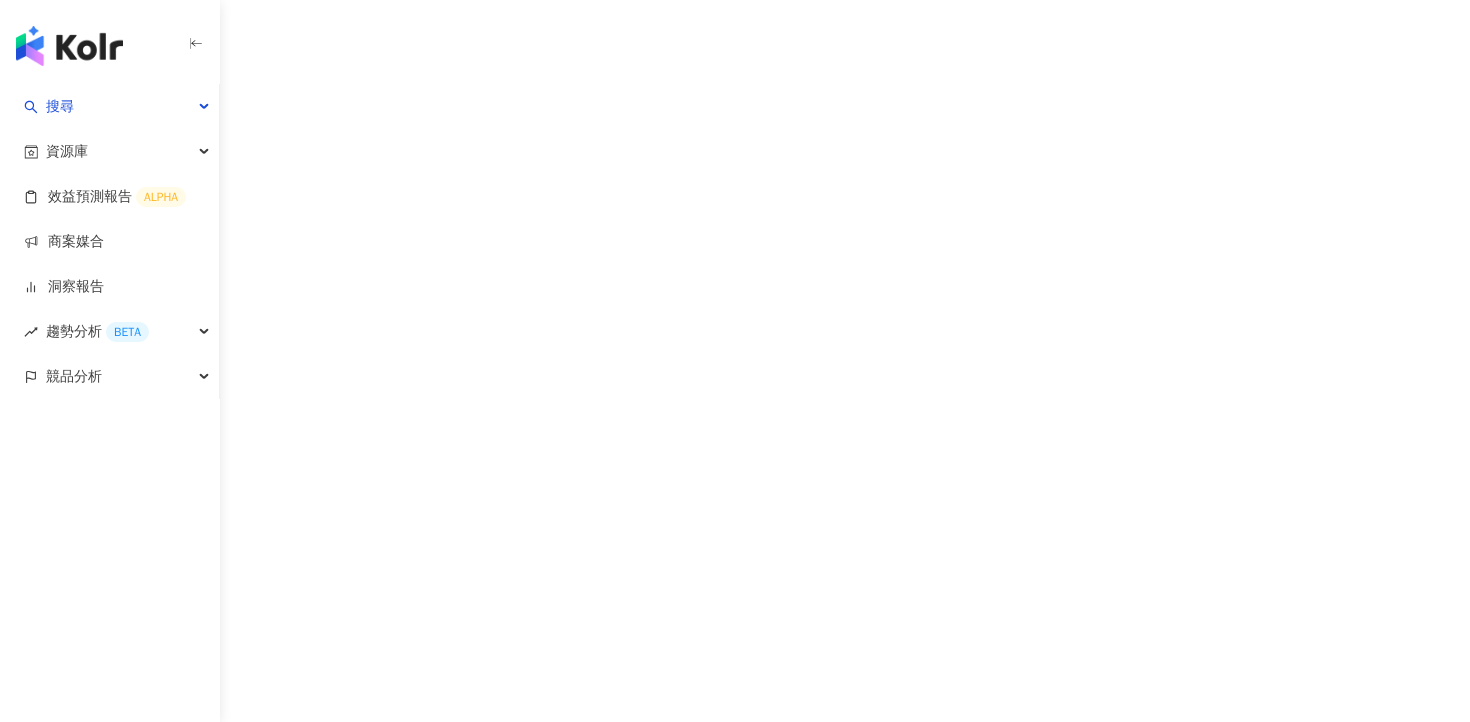 scroll, scrollTop: 0, scrollLeft: 0, axis: both 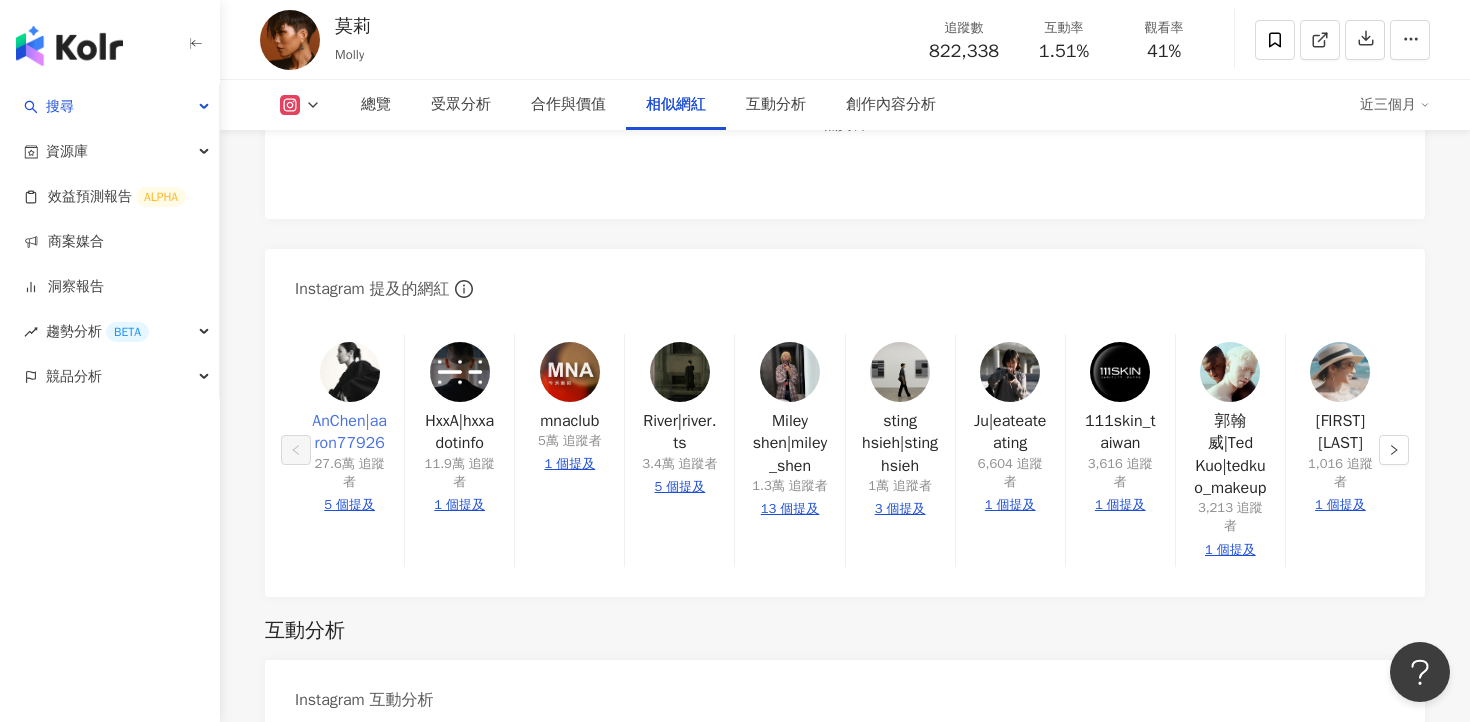 click on "AnChen|aaron77926" at bounding box center (349, 432) 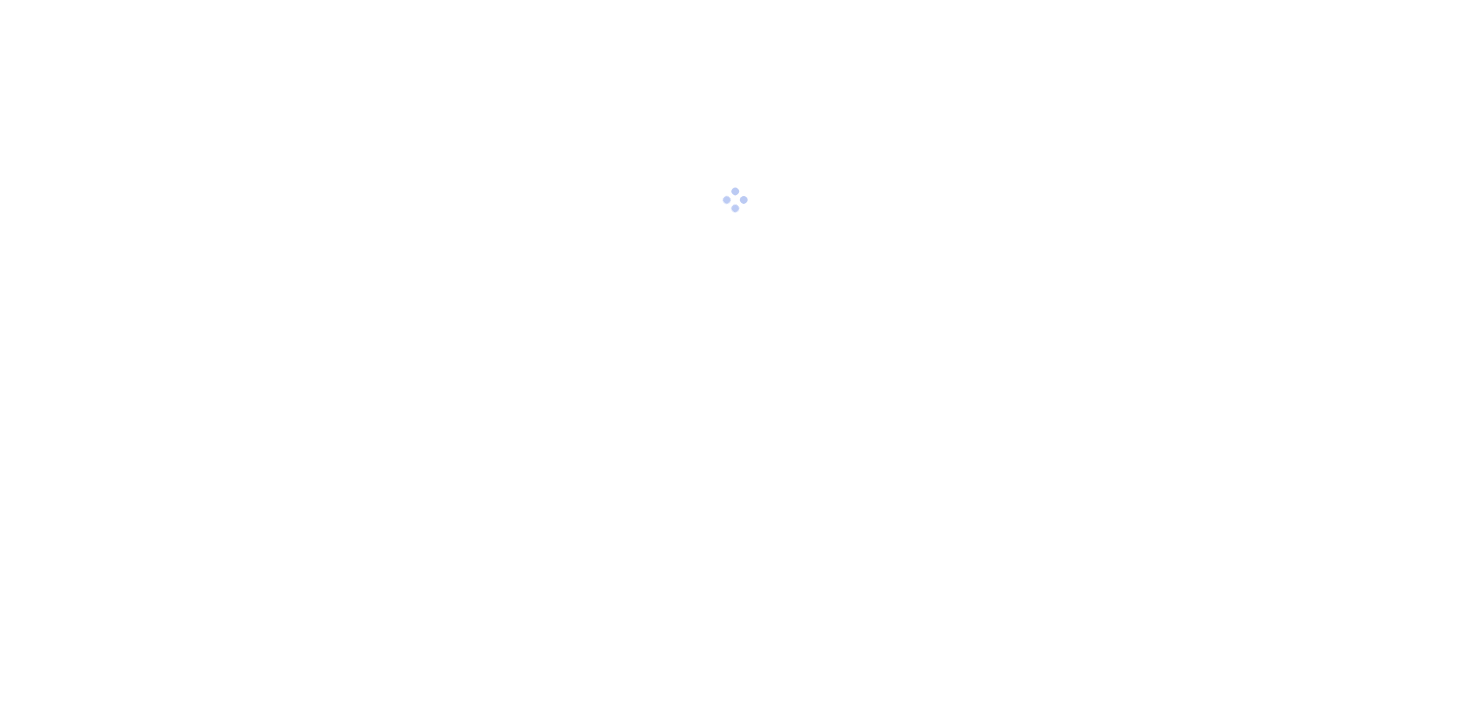 scroll, scrollTop: 0, scrollLeft: 0, axis: both 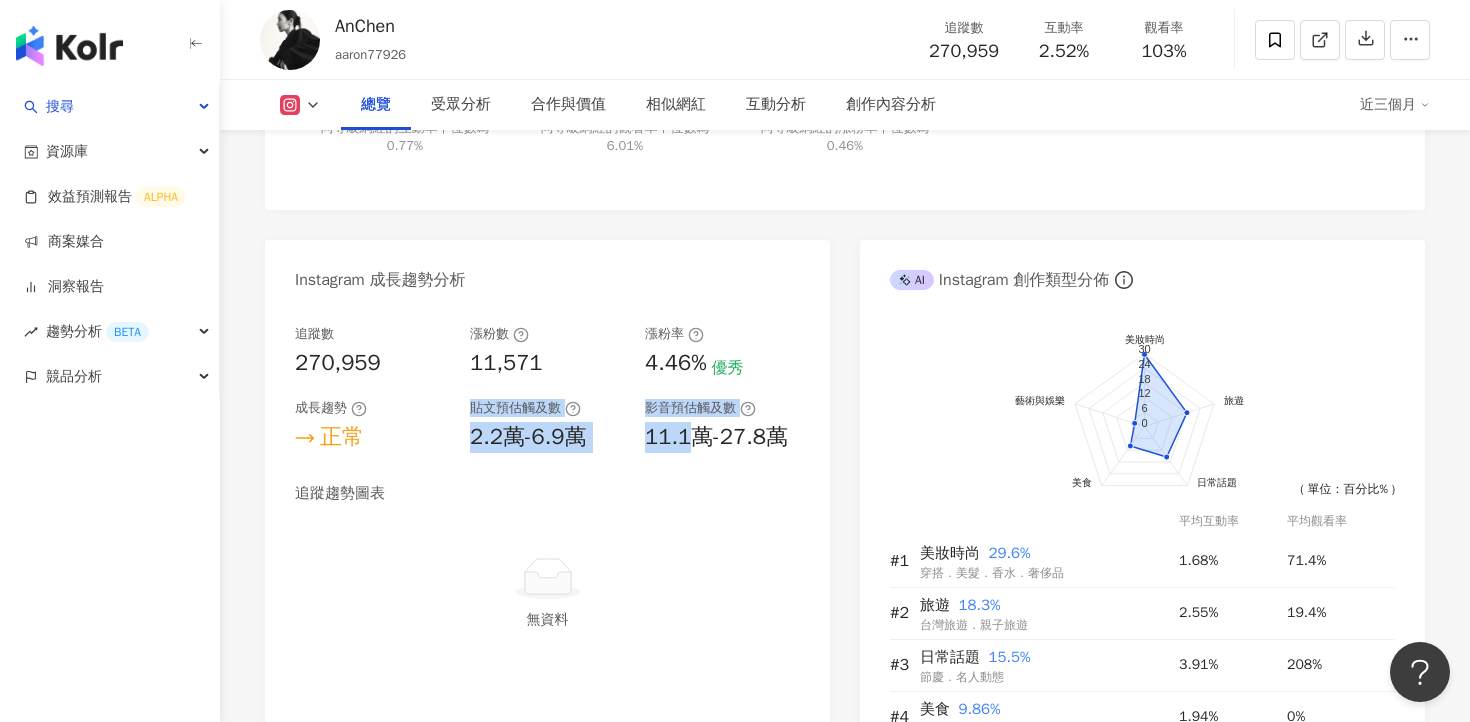 drag, startPoint x: 455, startPoint y: 439, endPoint x: 699, endPoint y: 453, distance: 244.4013 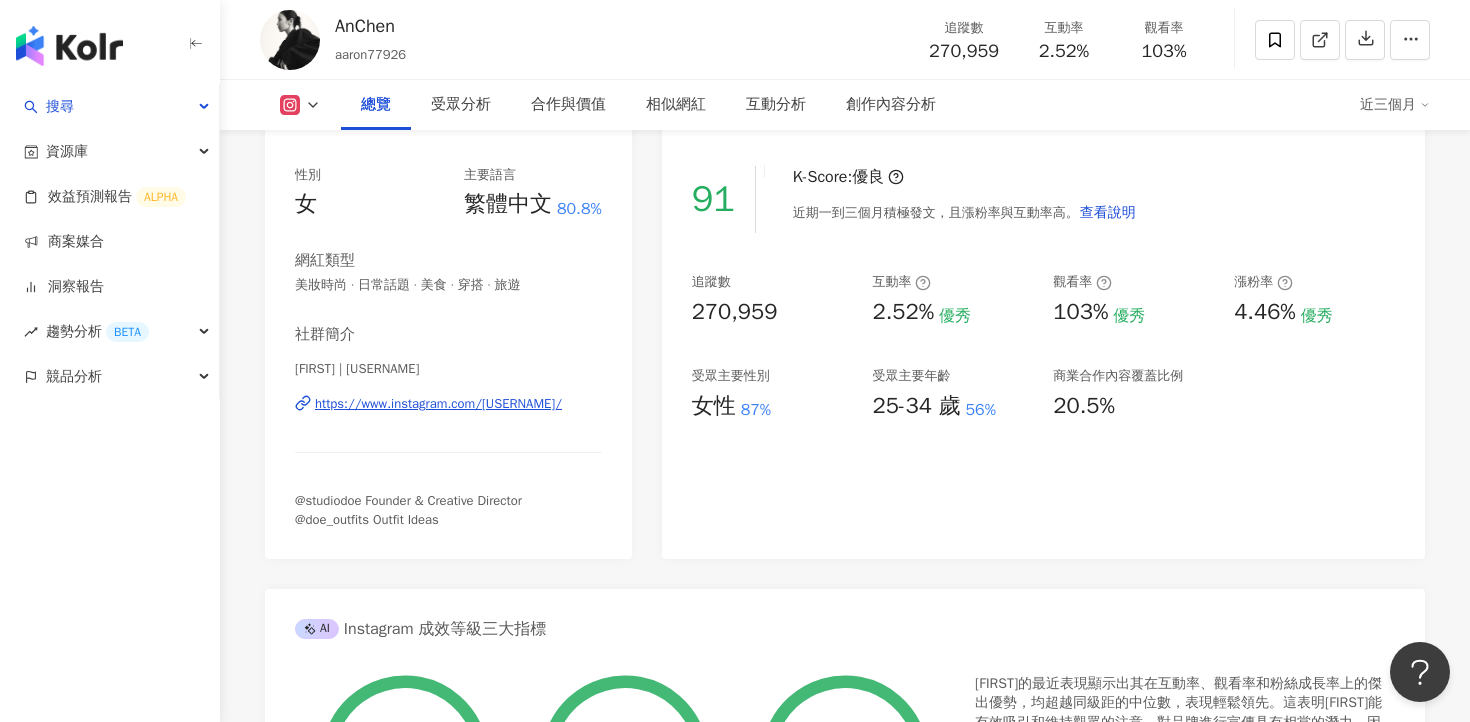 scroll, scrollTop: 0, scrollLeft: 0, axis: both 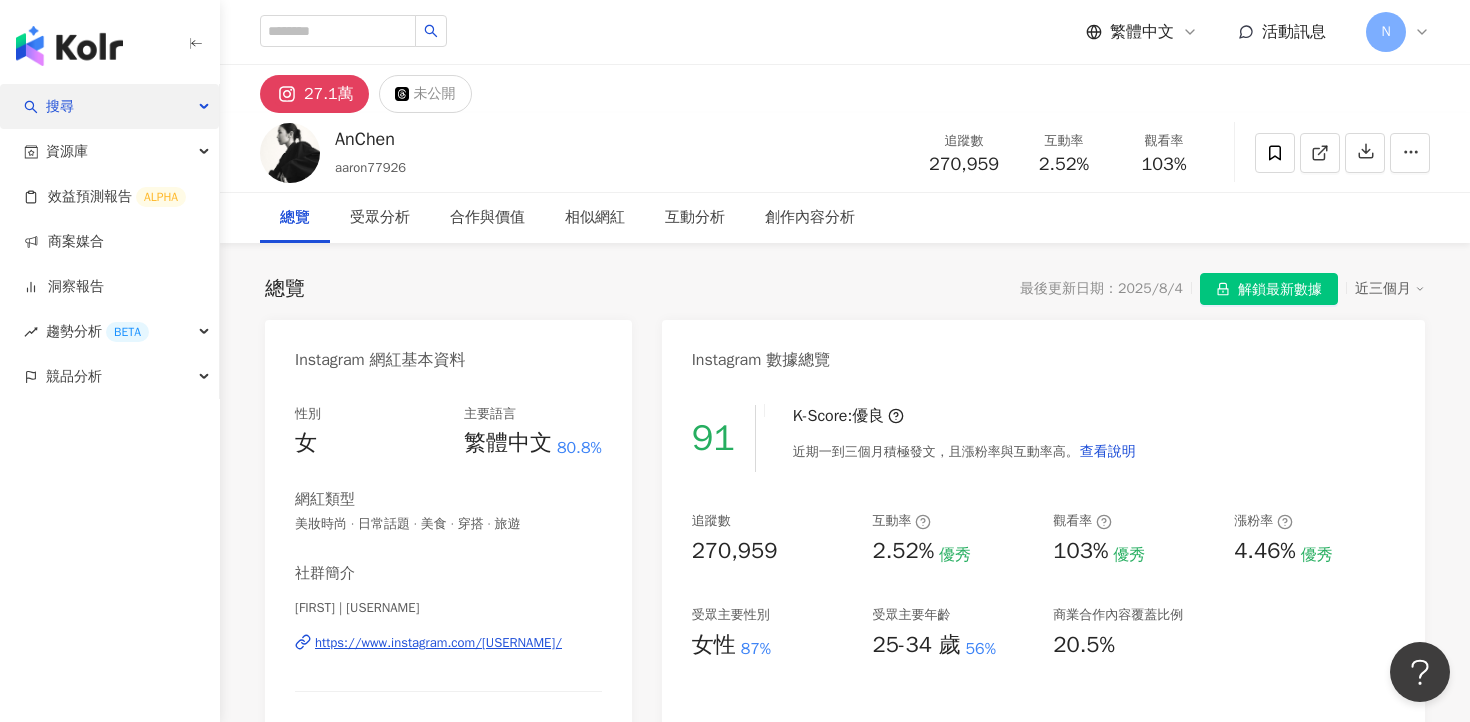 click on "搜尋" at bounding box center (109, 106) 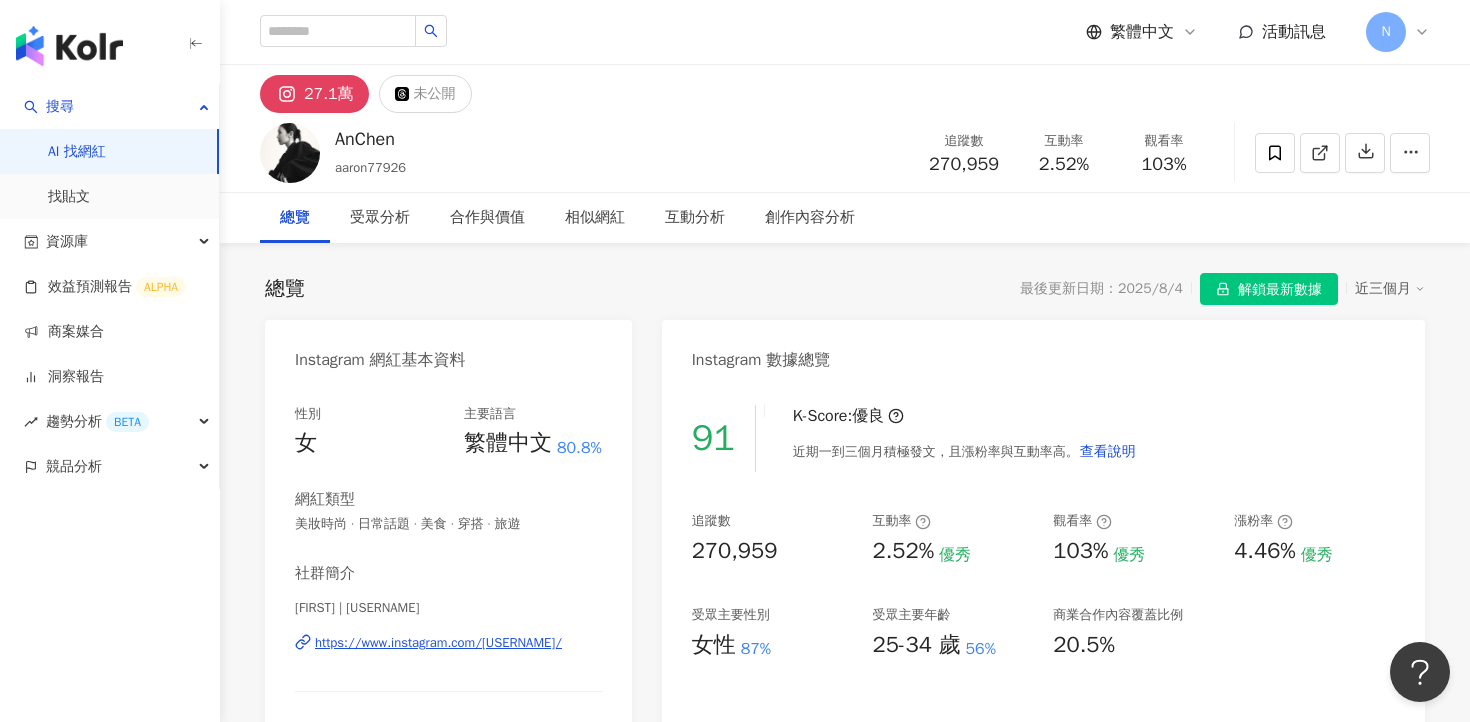 click on "AI 找網紅" at bounding box center (77, 152) 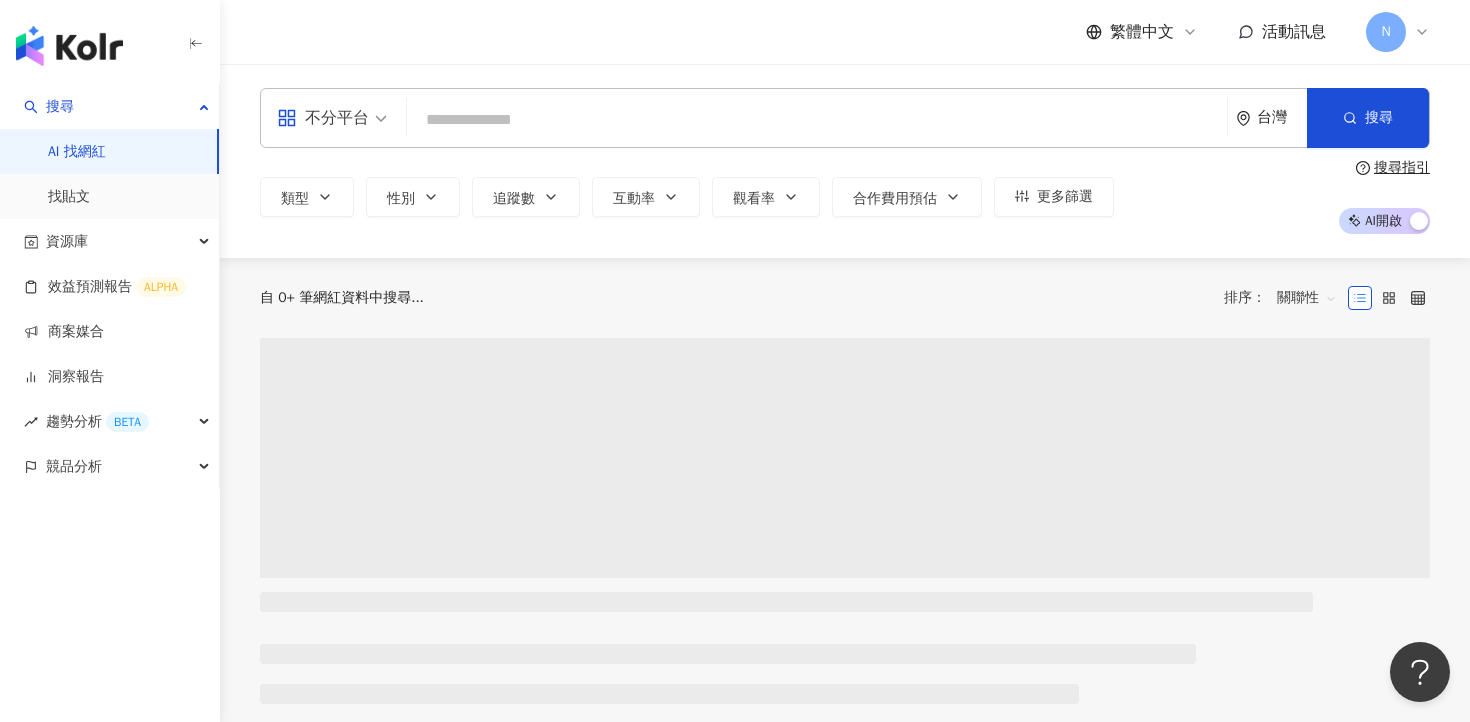 click at bounding box center [817, 120] 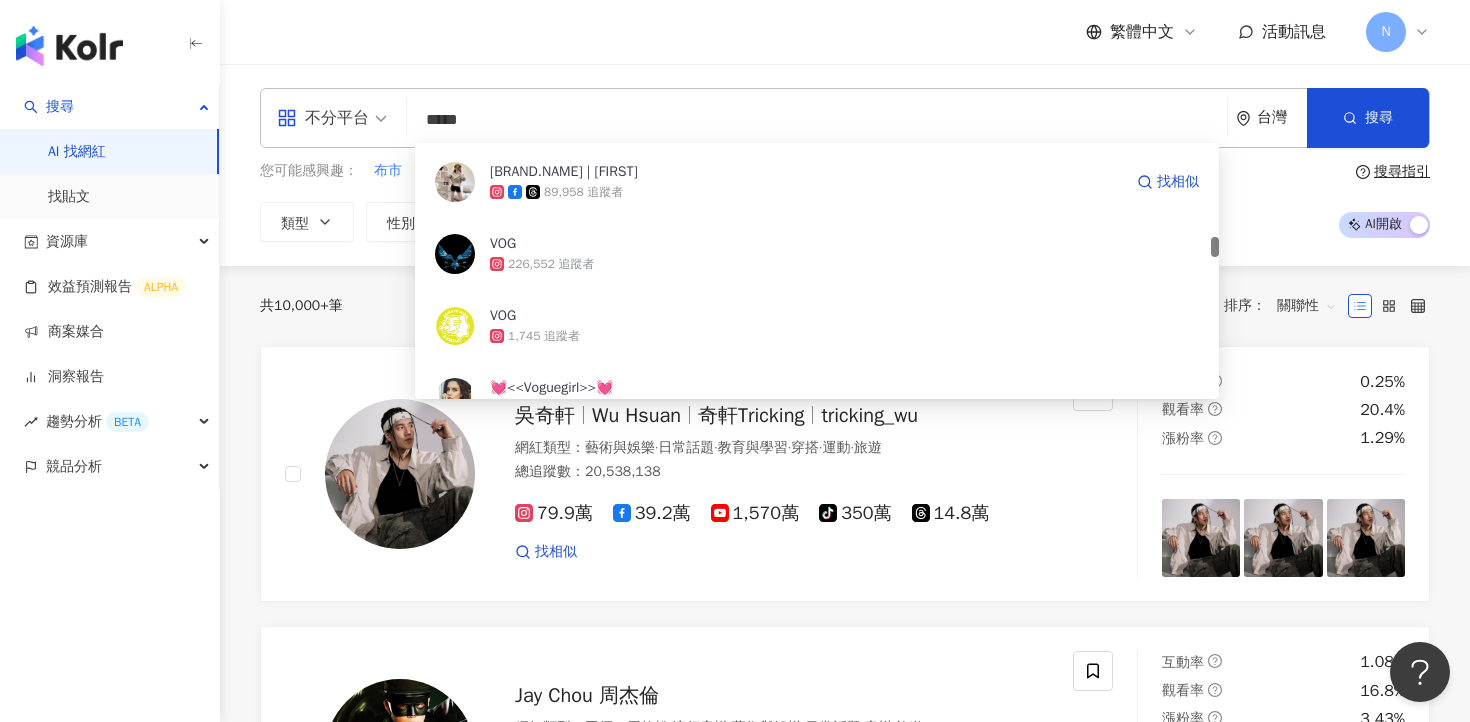 scroll, scrollTop: 0, scrollLeft: 0, axis: both 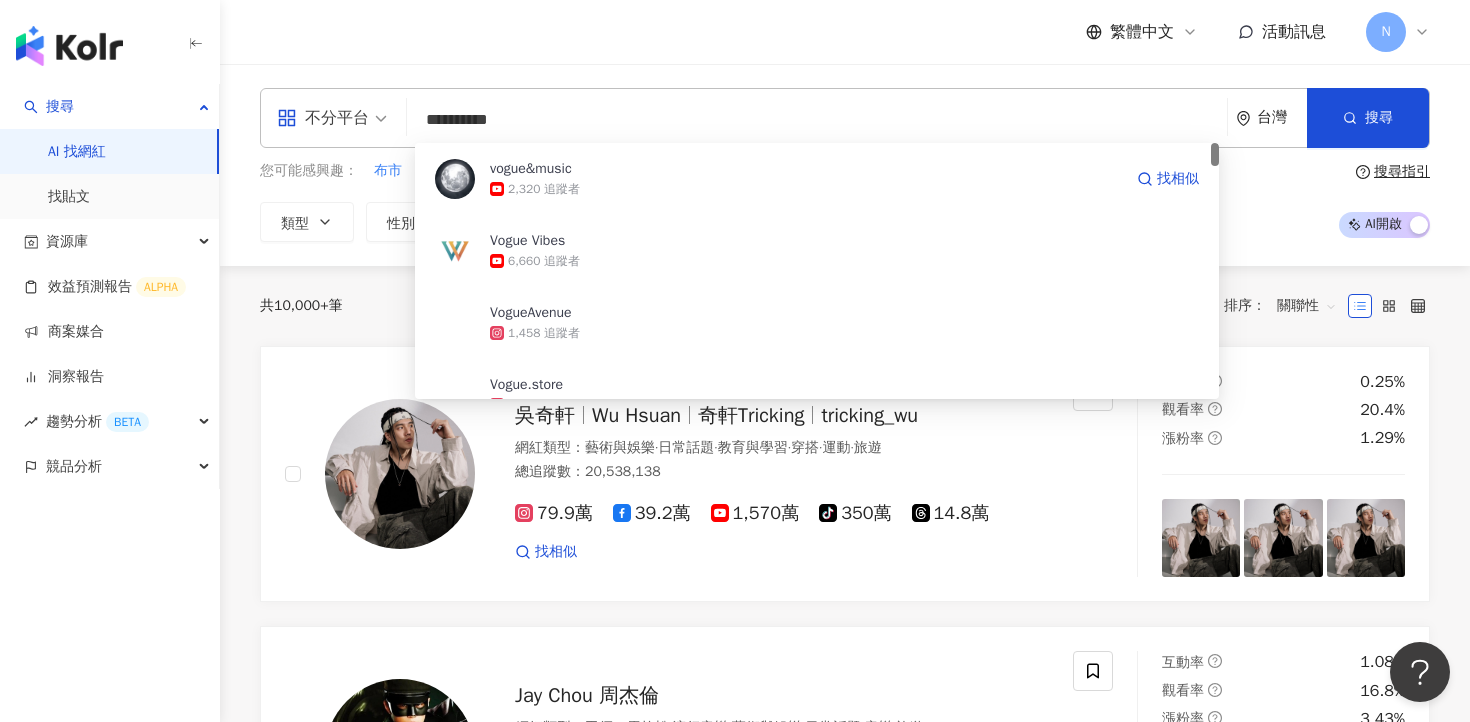 type on "**********" 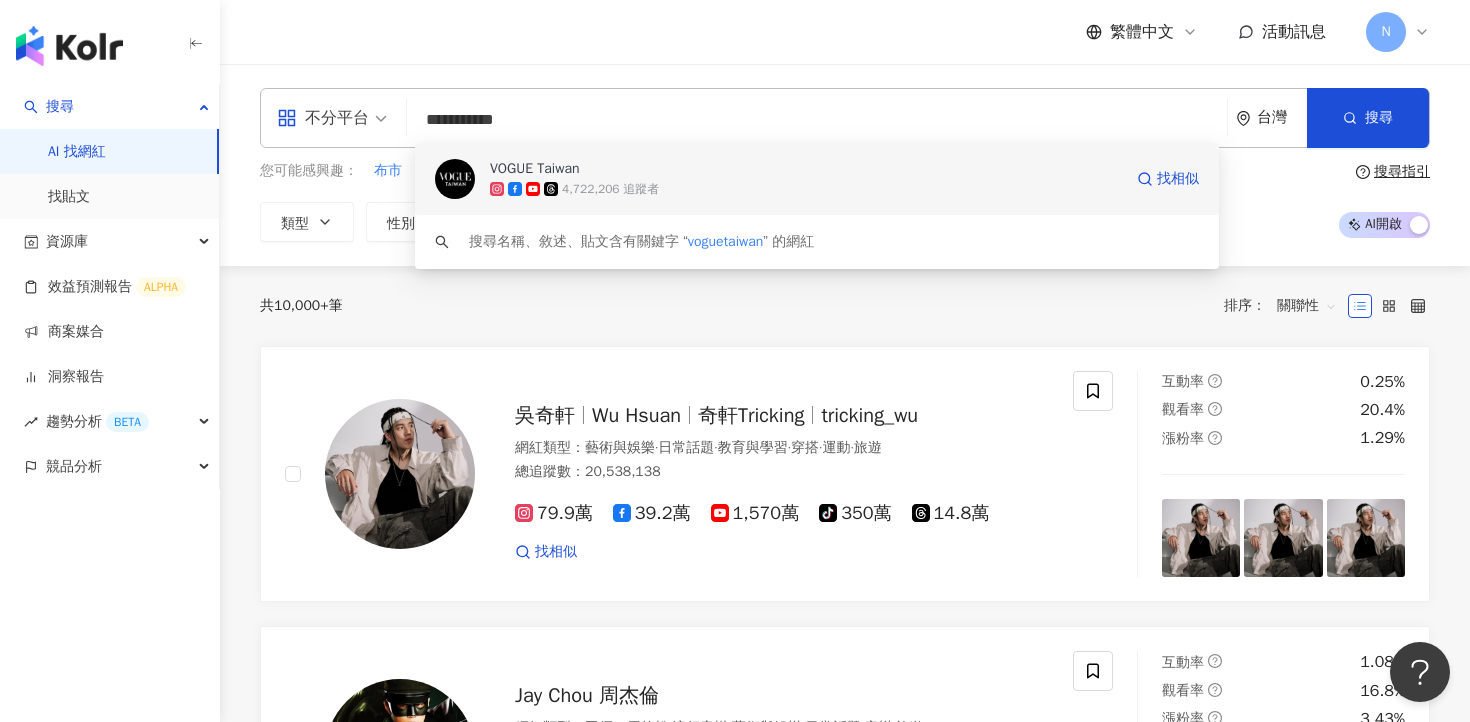 click on "VOGUE Taiwan" at bounding box center [535, 169] 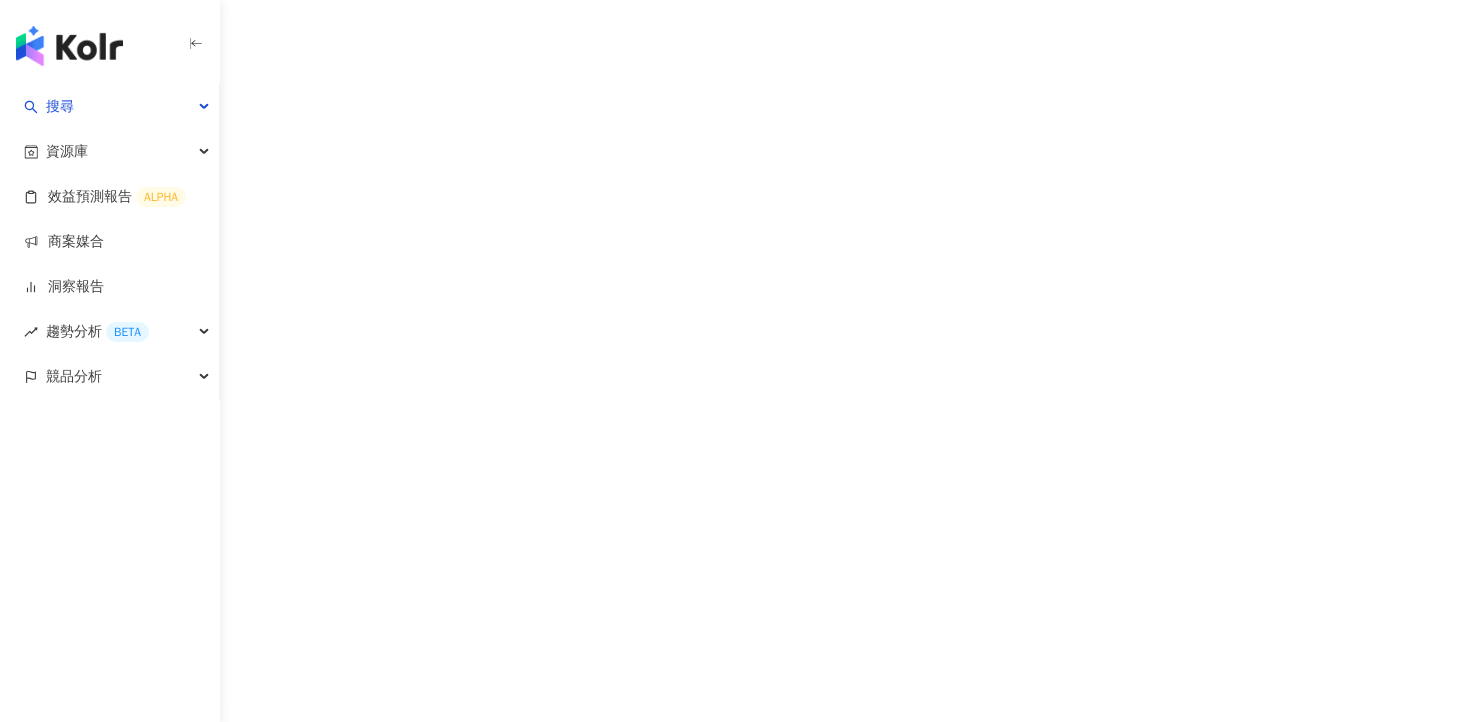 scroll, scrollTop: 0, scrollLeft: 0, axis: both 